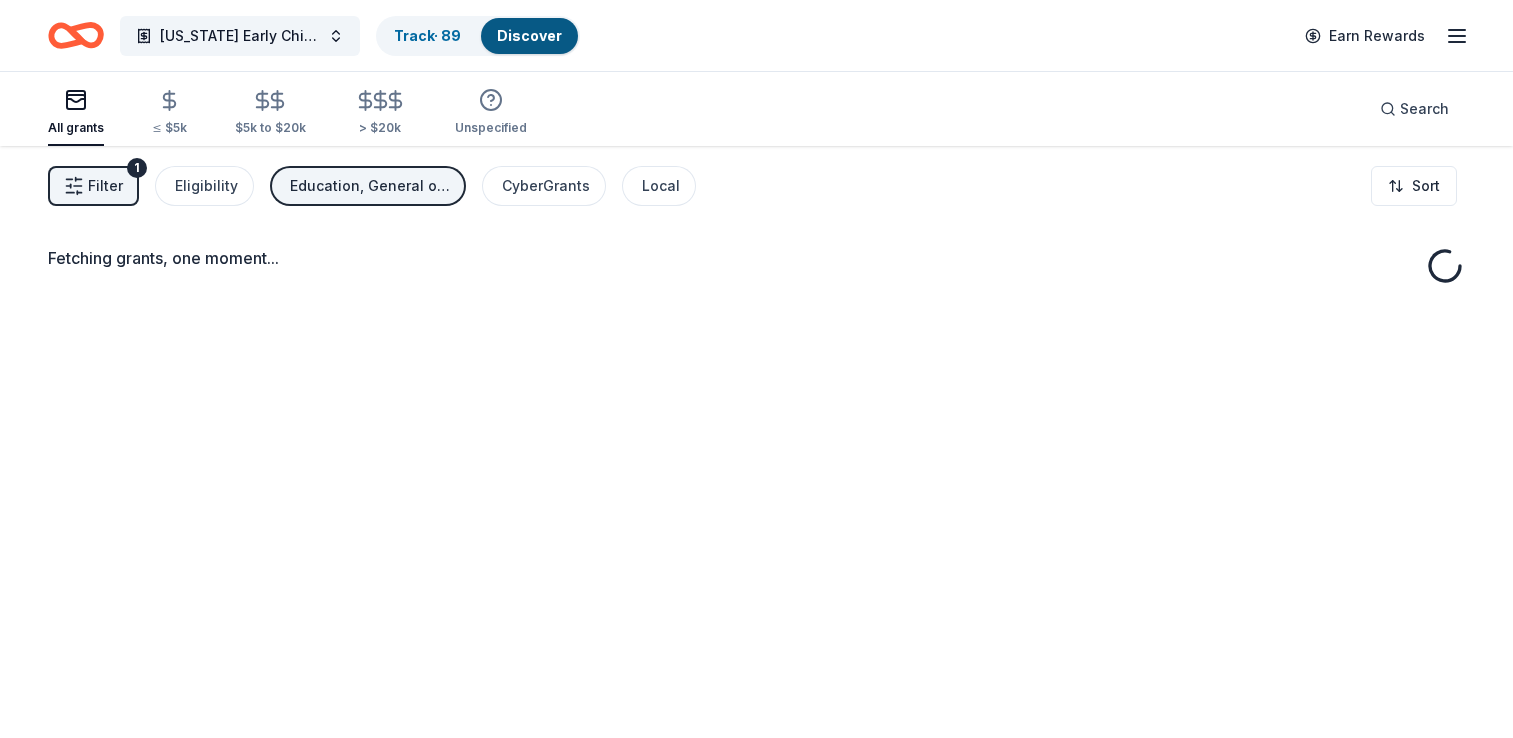 scroll, scrollTop: 0, scrollLeft: 0, axis: both 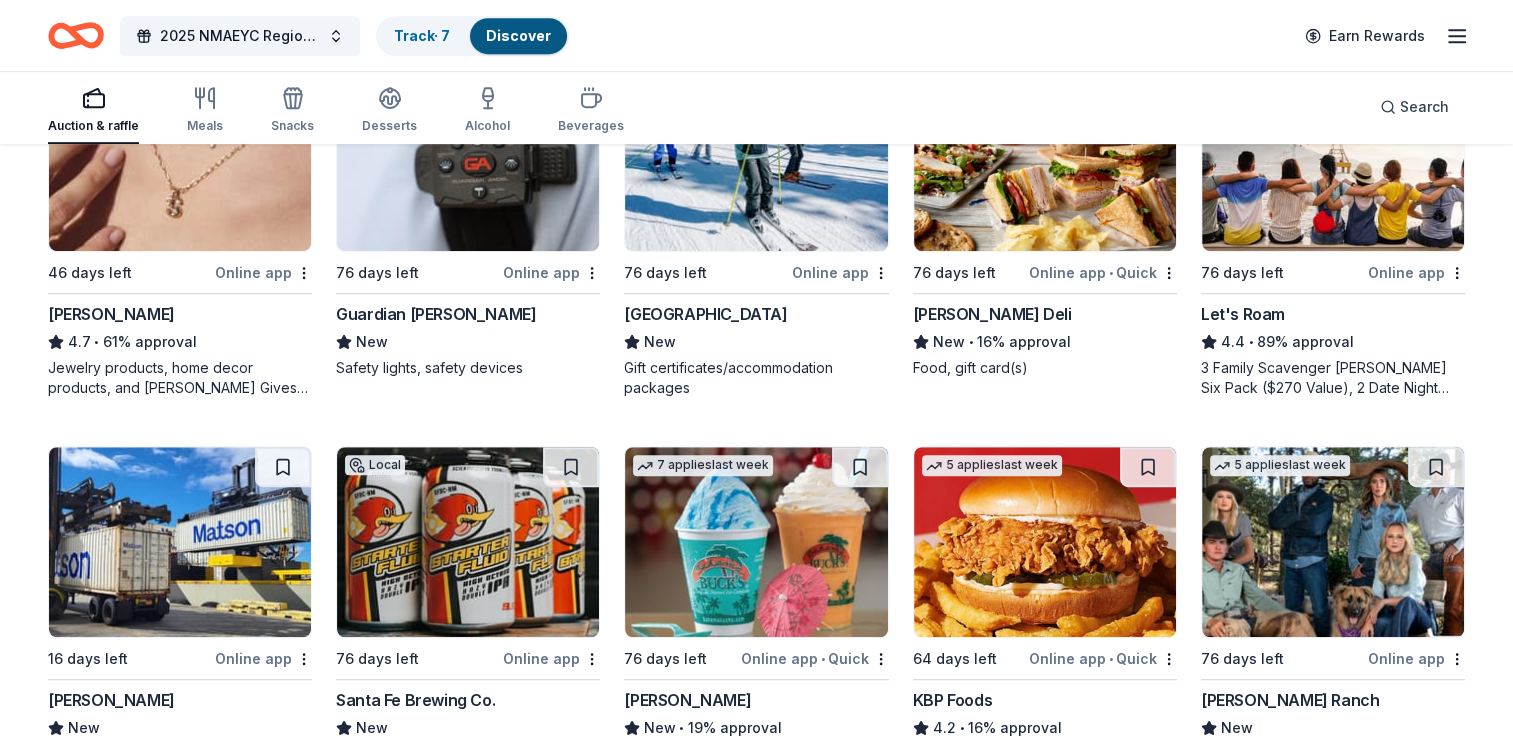 click on "McAlister's Deli" at bounding box center (992, 314) 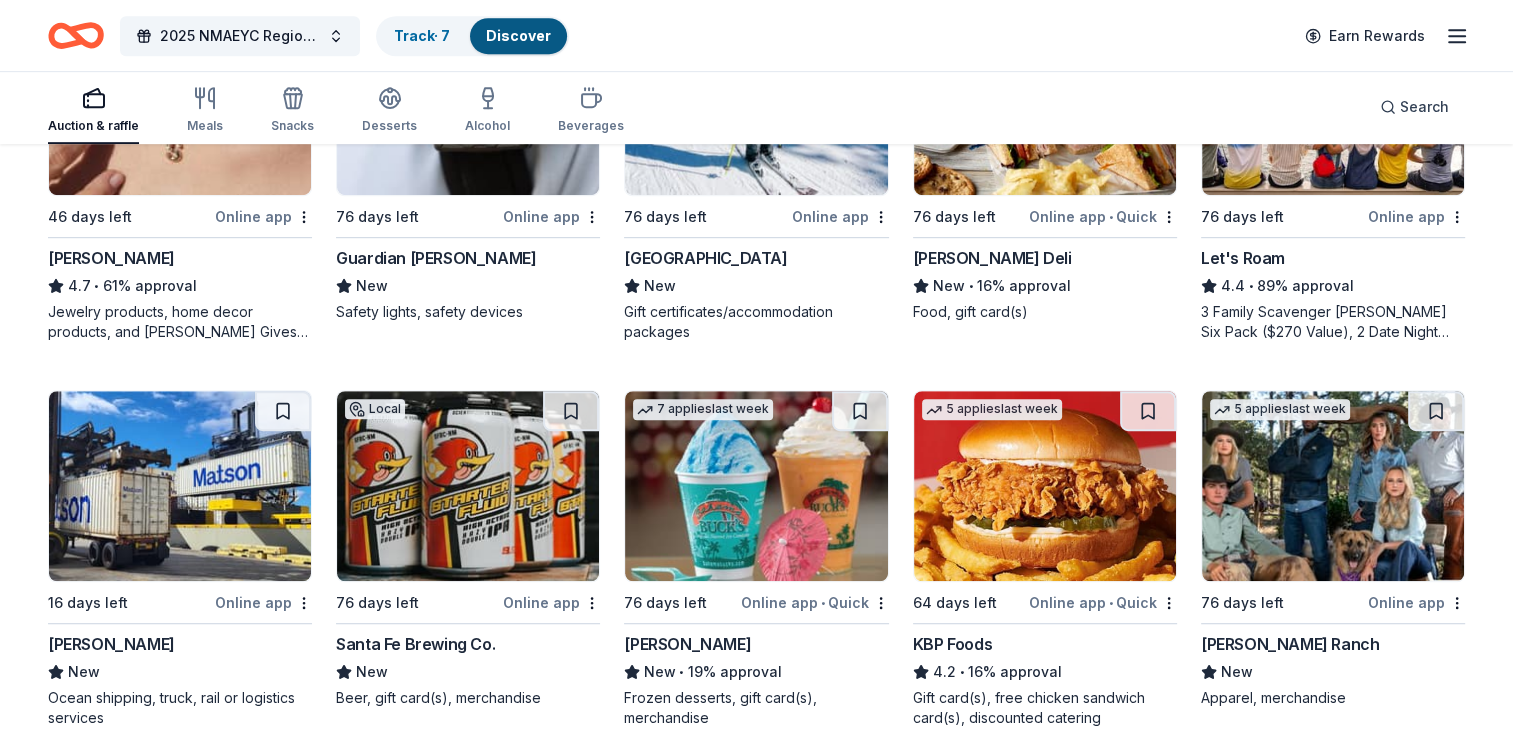 scroll, scrollTop: 1112, scrollLeft: 0, axis: vertical 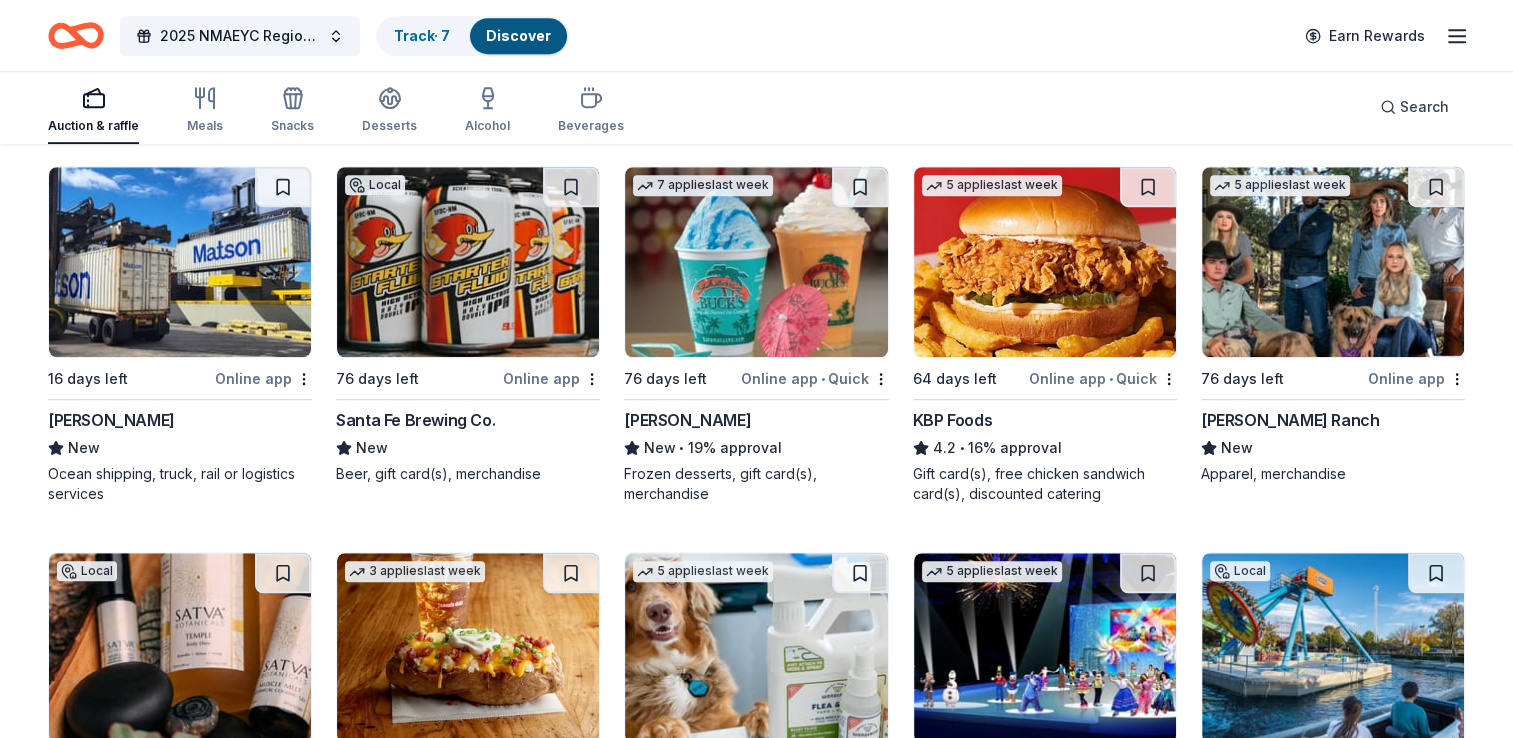 click at bounding box center [756, 262] 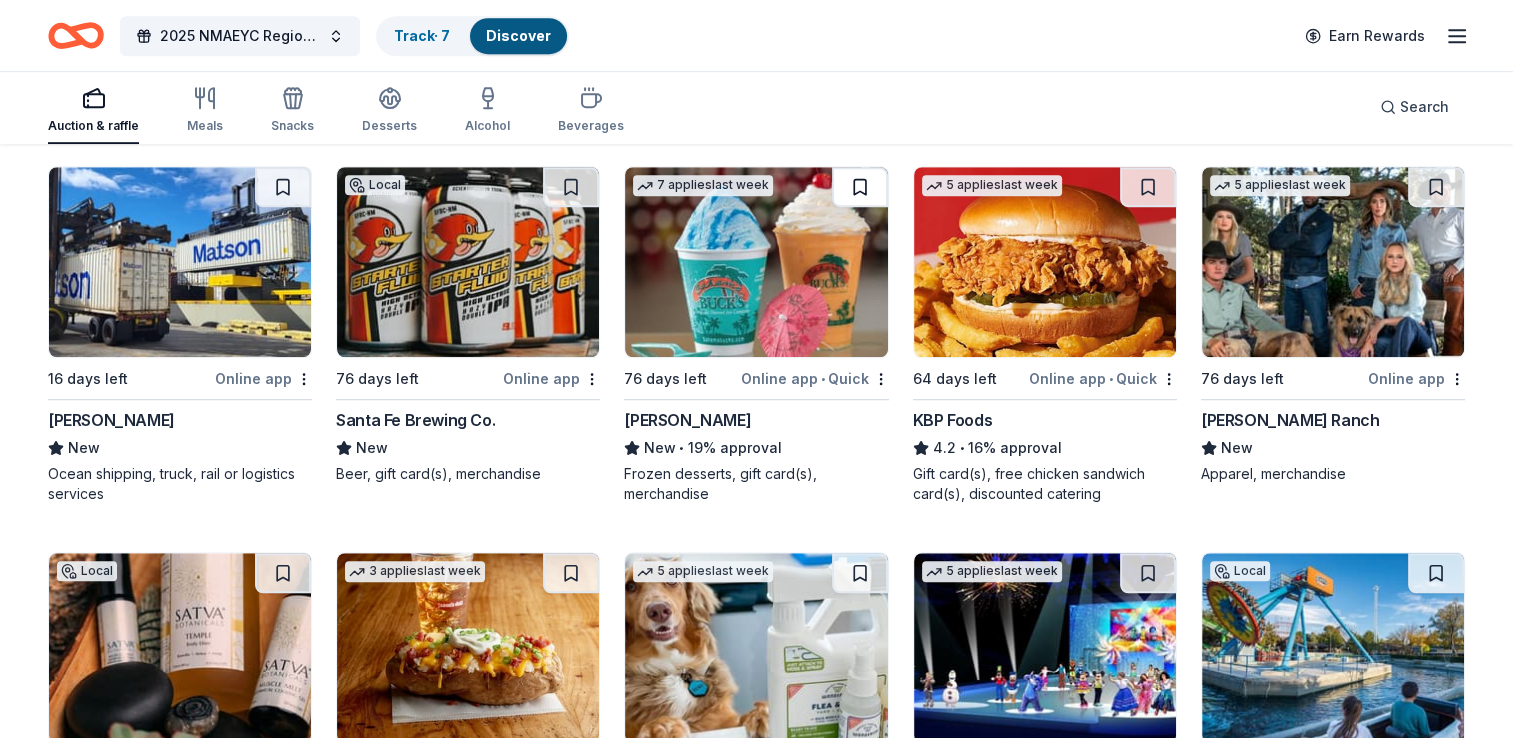 click at bounding box center (860, 187) 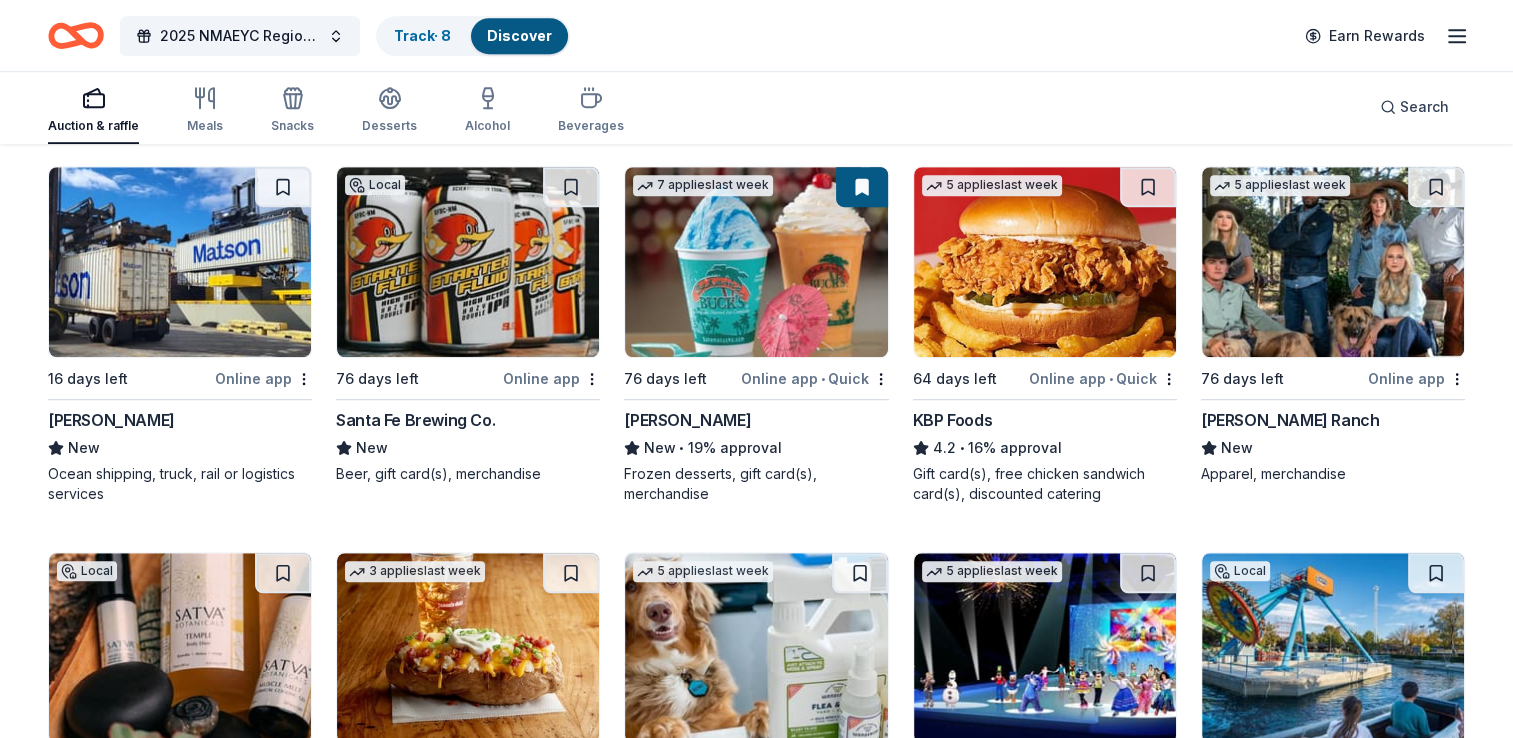 click on "KBP Foods" at bounding box center [952, 420] 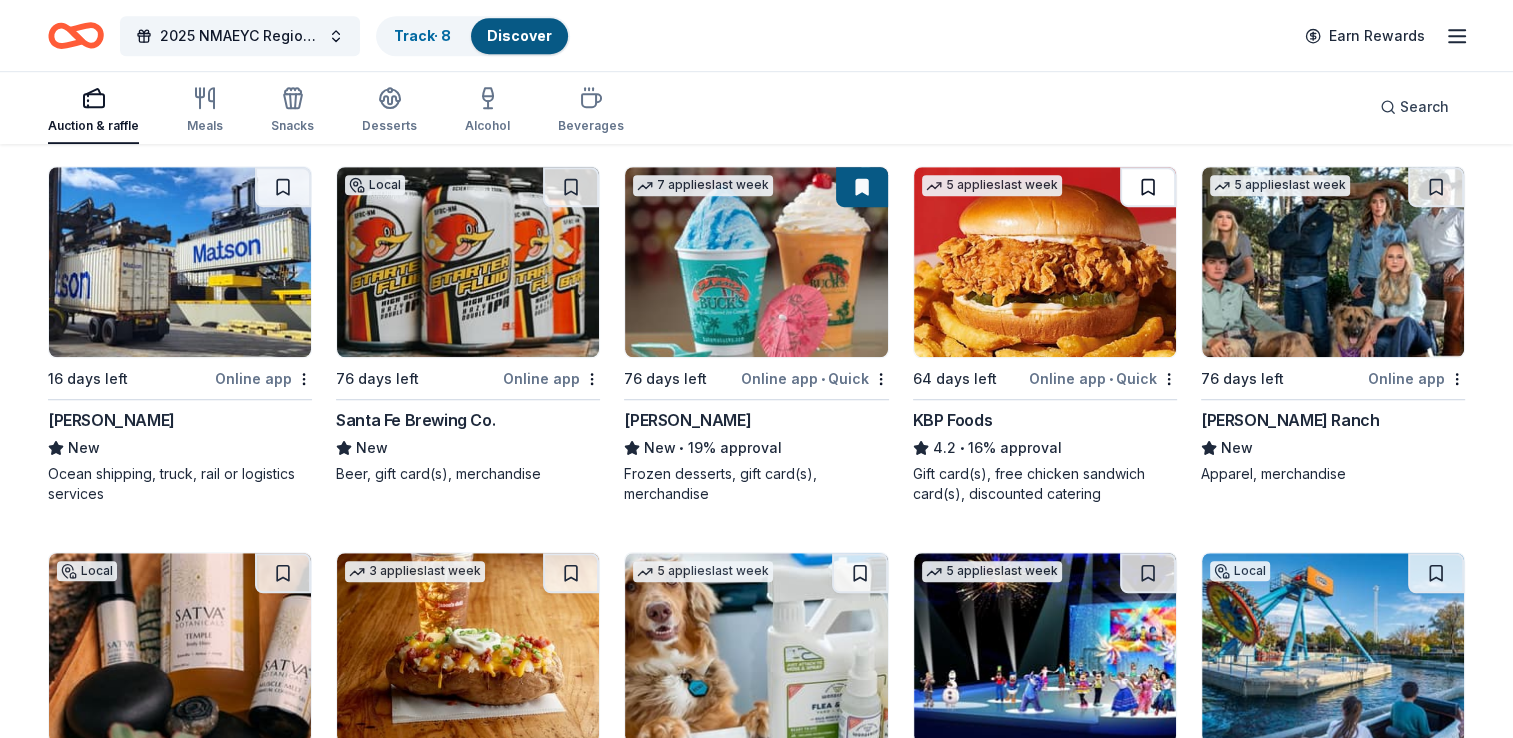 click at bounding box center [1148, 187] 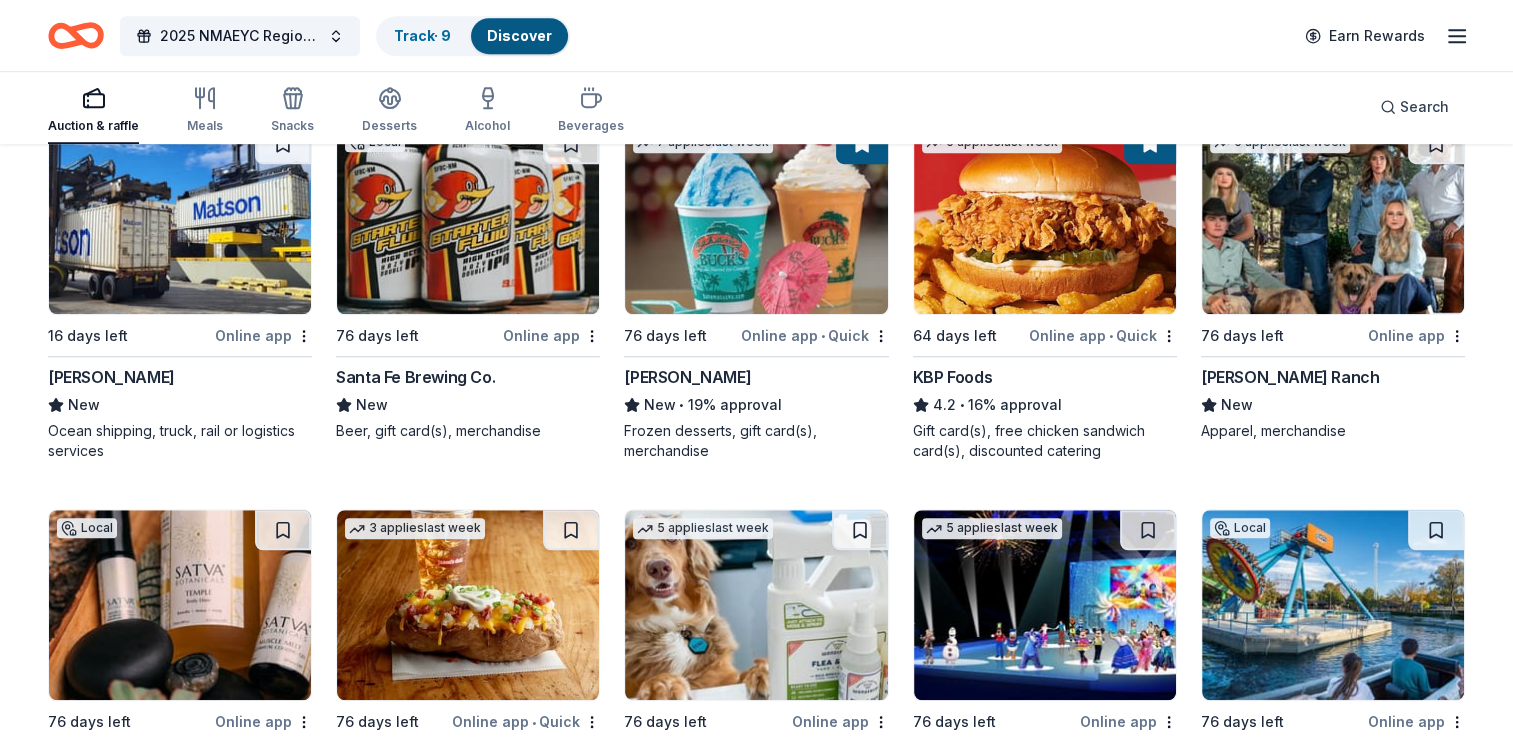 scroll, scrollTop: 1368, scrollLeft: 0, axis: vertical 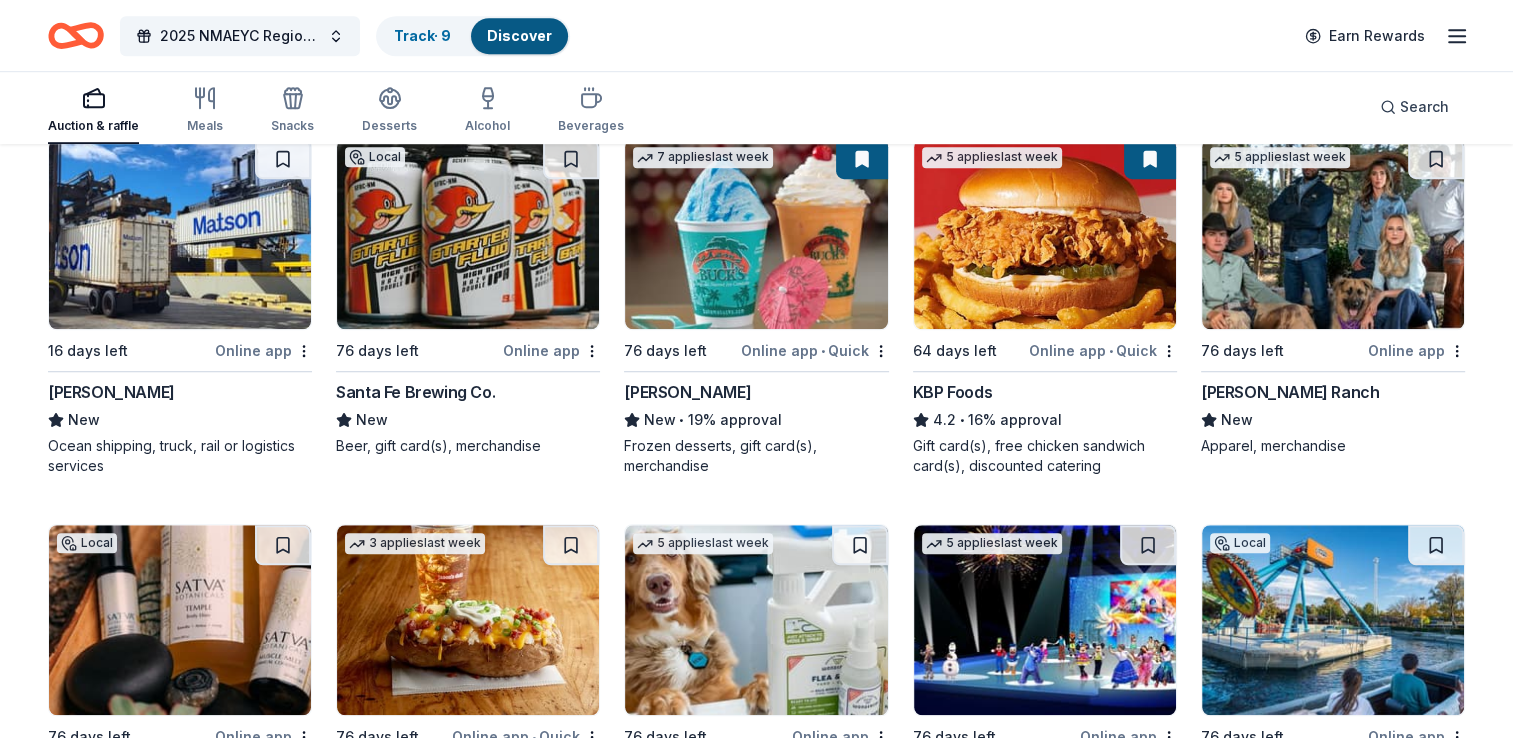 click at bounding box center [1333, 234] 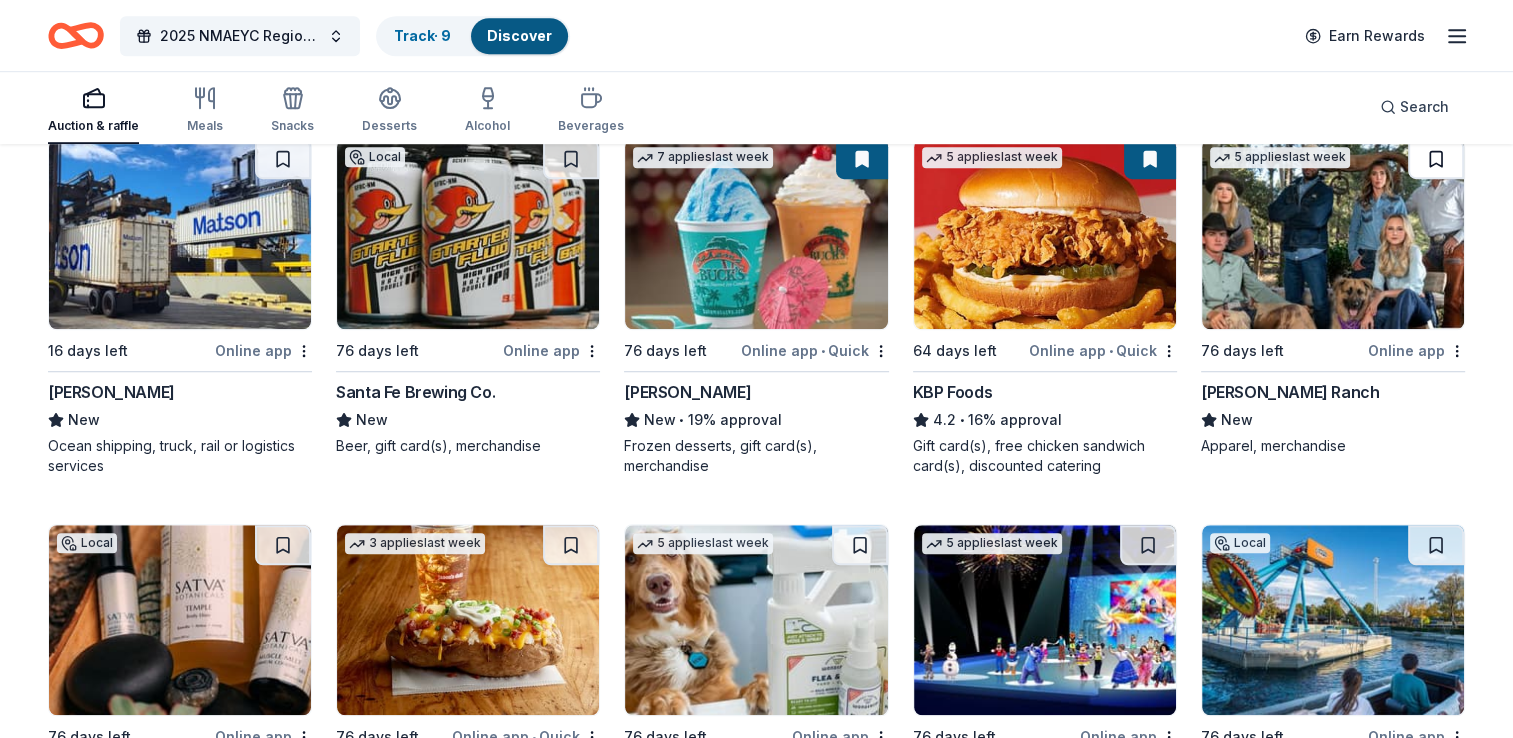 click at bounding box center (1436, 159) 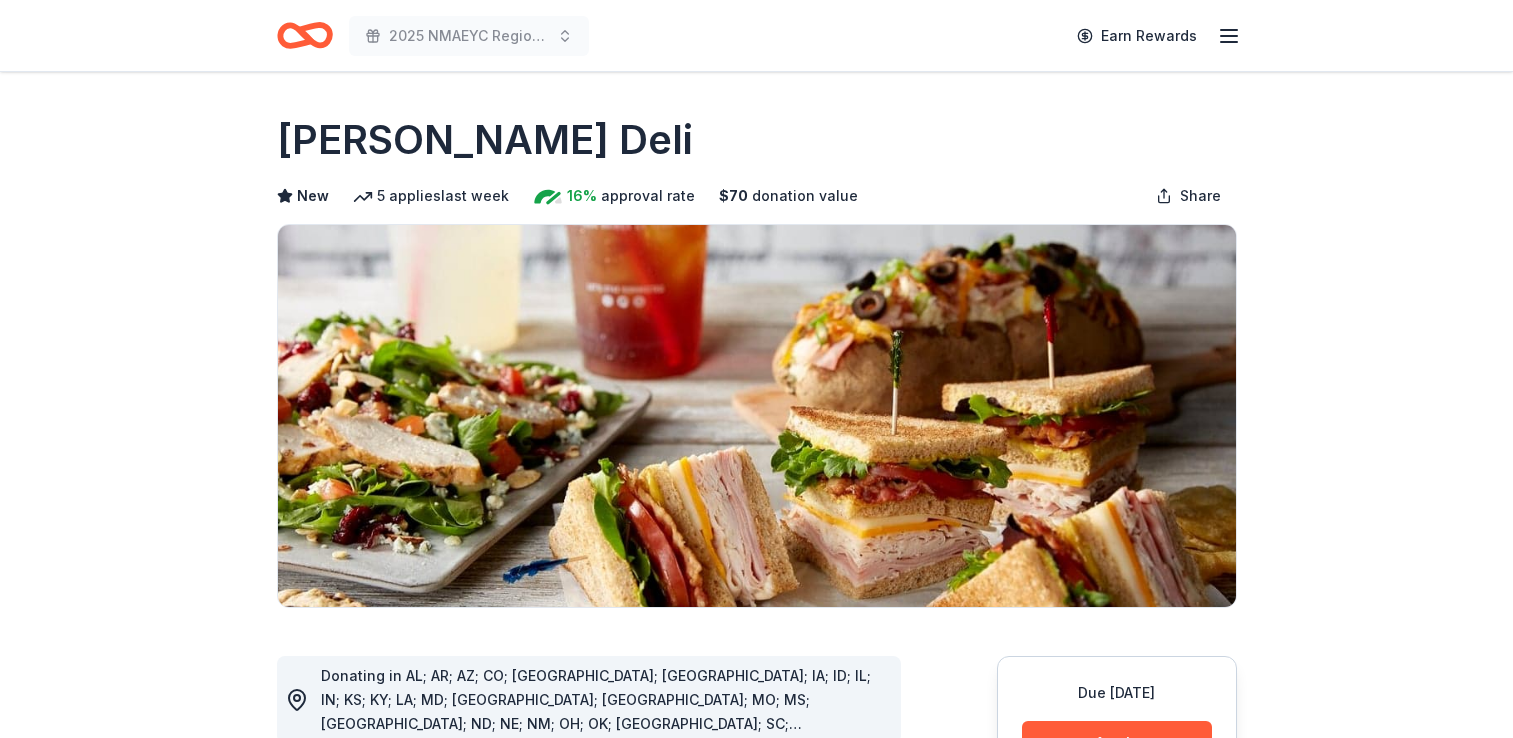 scroll, scrollTop: 0, scrollLeft: 0, axis: both 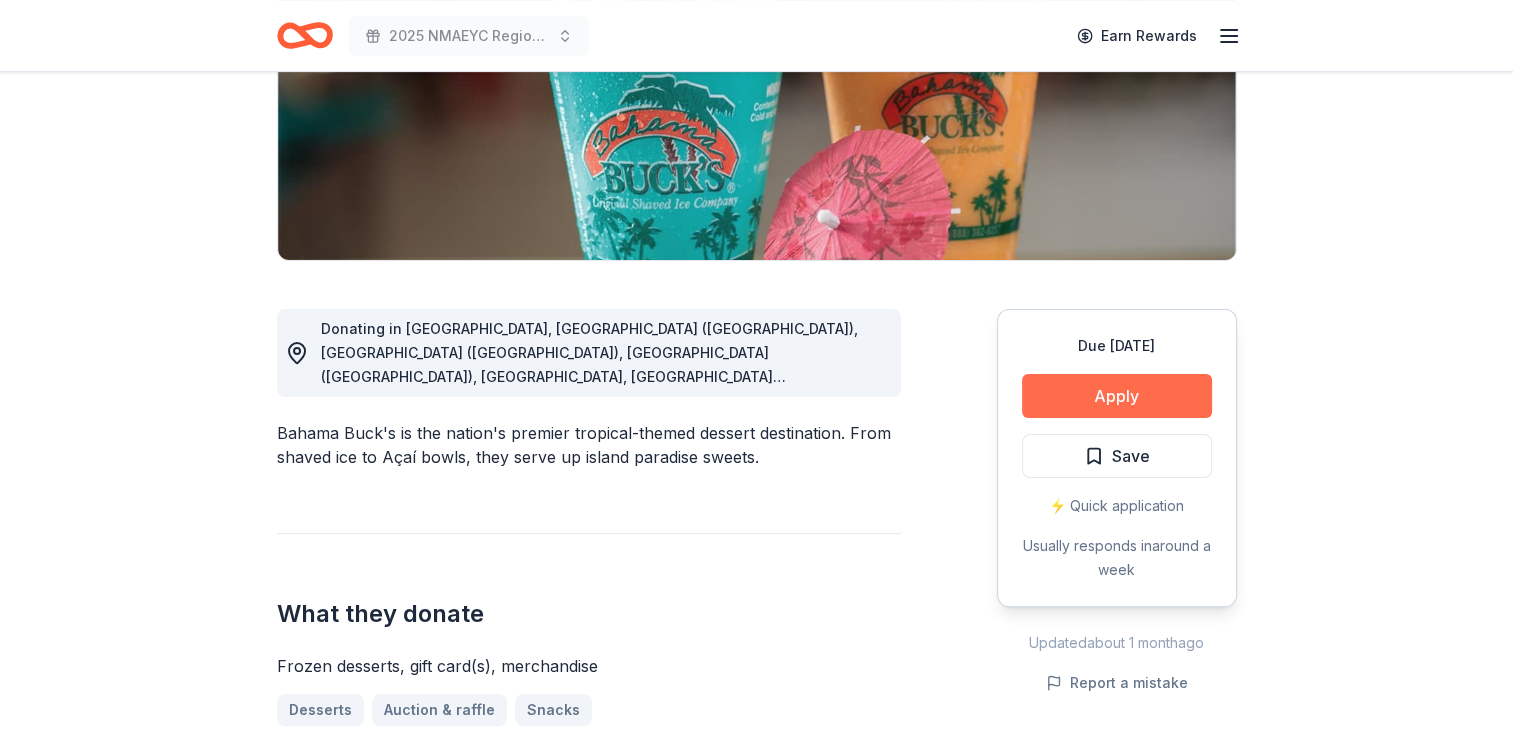 click on "Apply" at bounding box center [1117, 396] 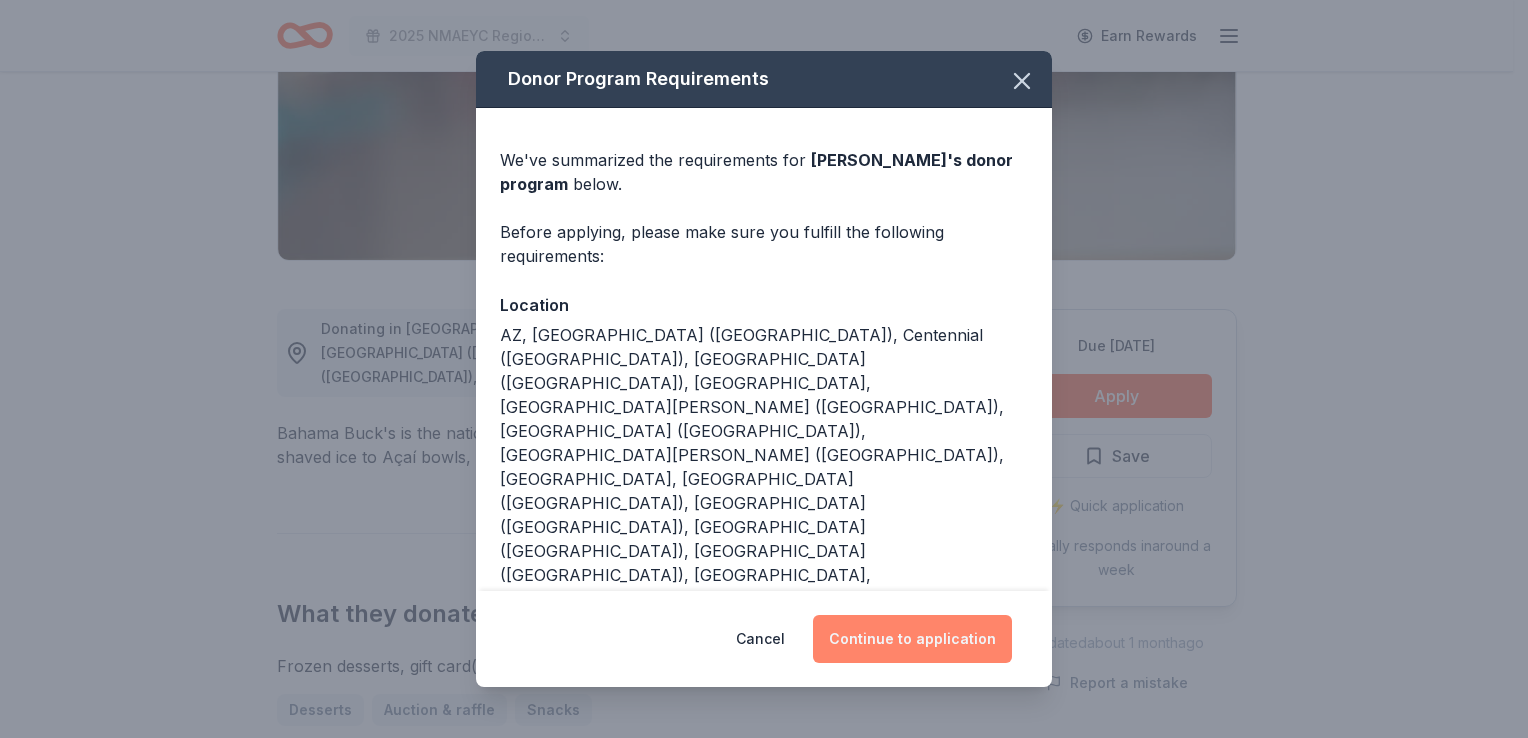 click on "Continue to application" at bounding box center [912, 639] 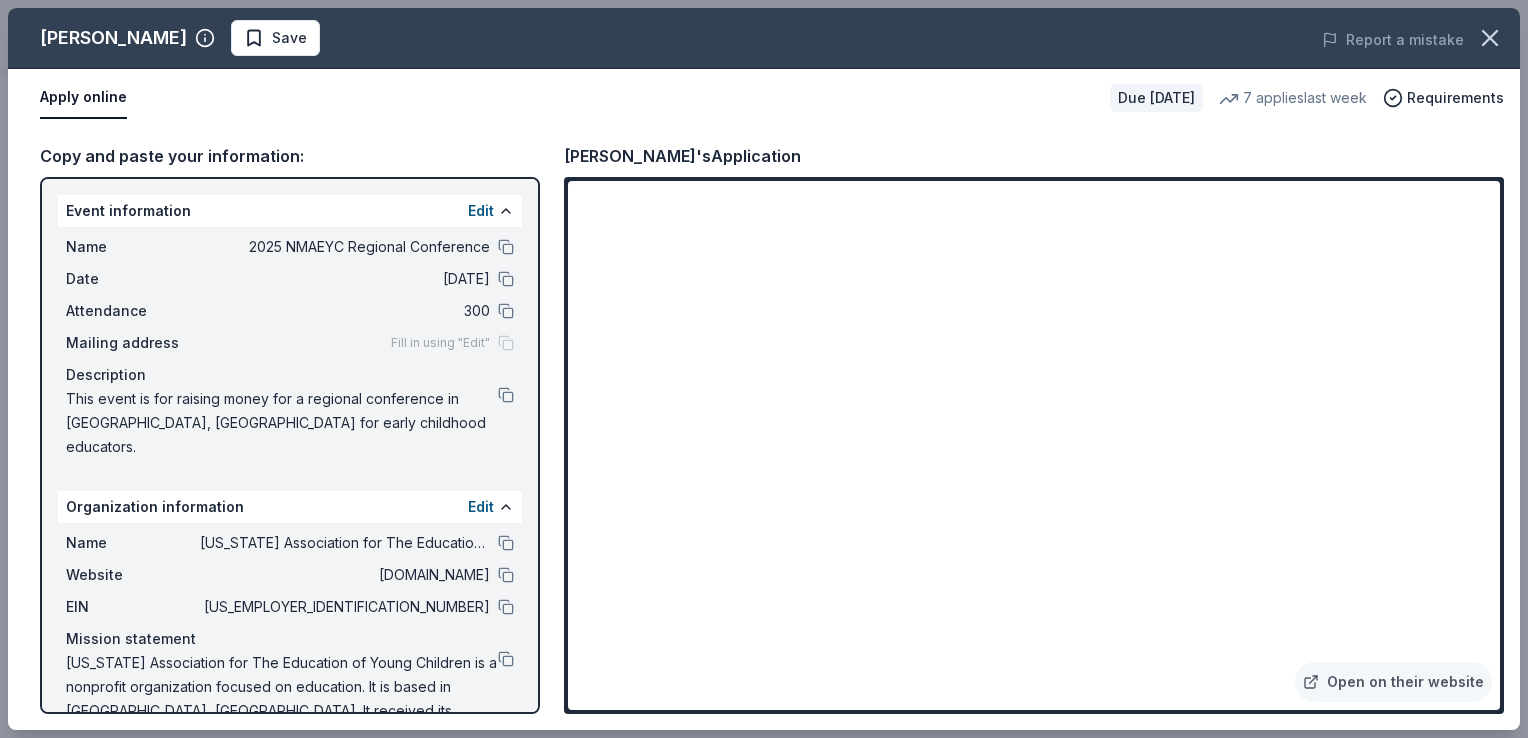 click on "Apply online" at bounding box center (567, 98) 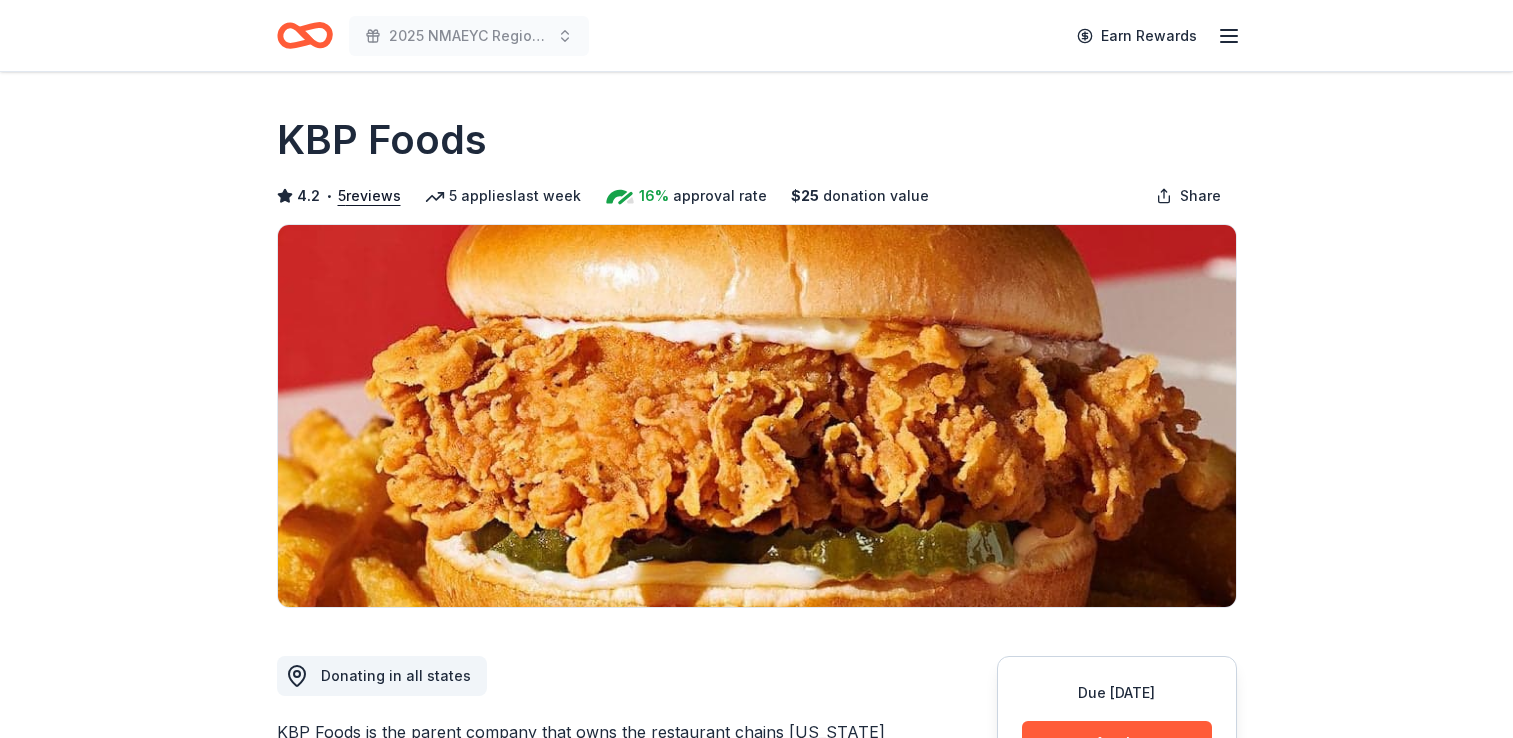 scroll, scrollTop: 0, scrollLeft: 0, axis: both 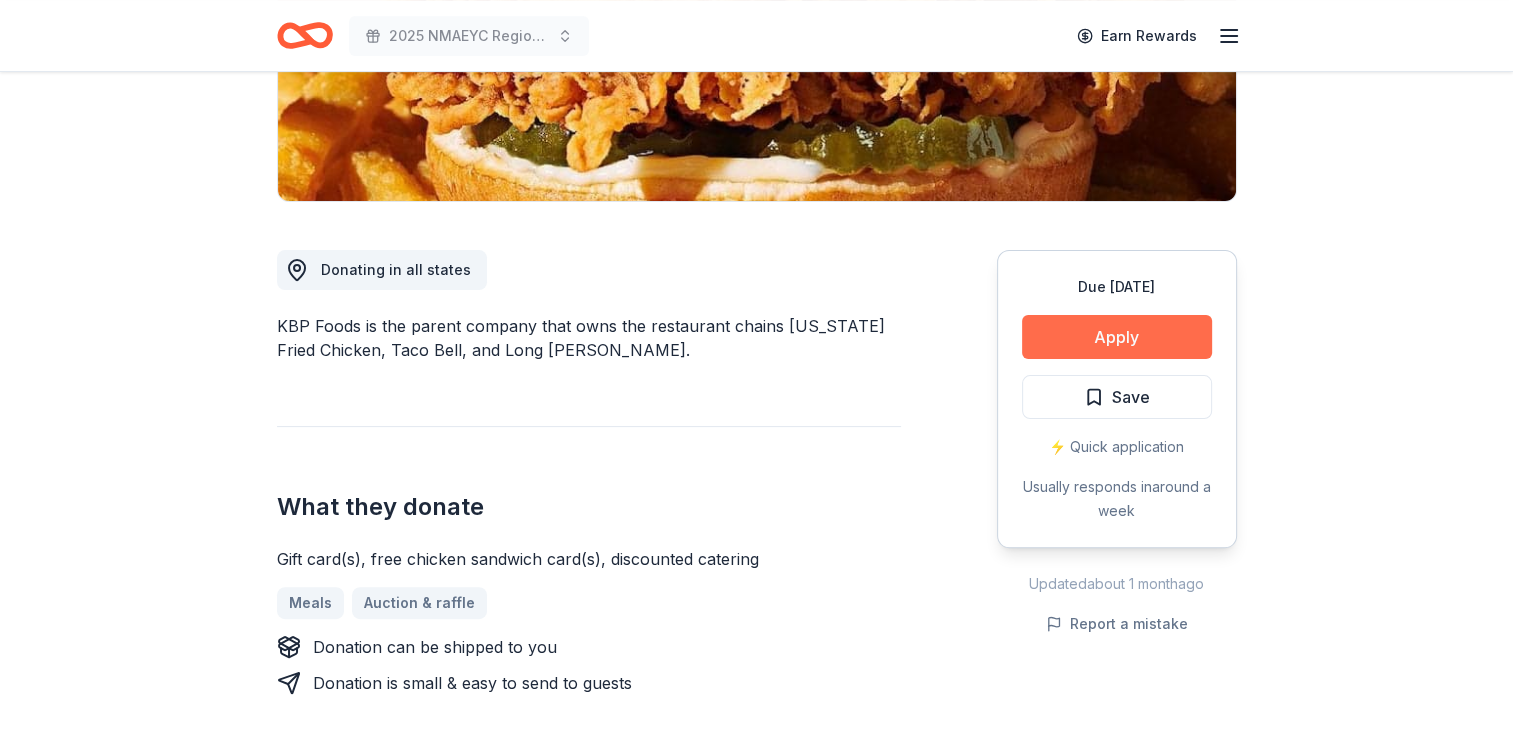 click on "Apply" at bounding box center (1117, 337) 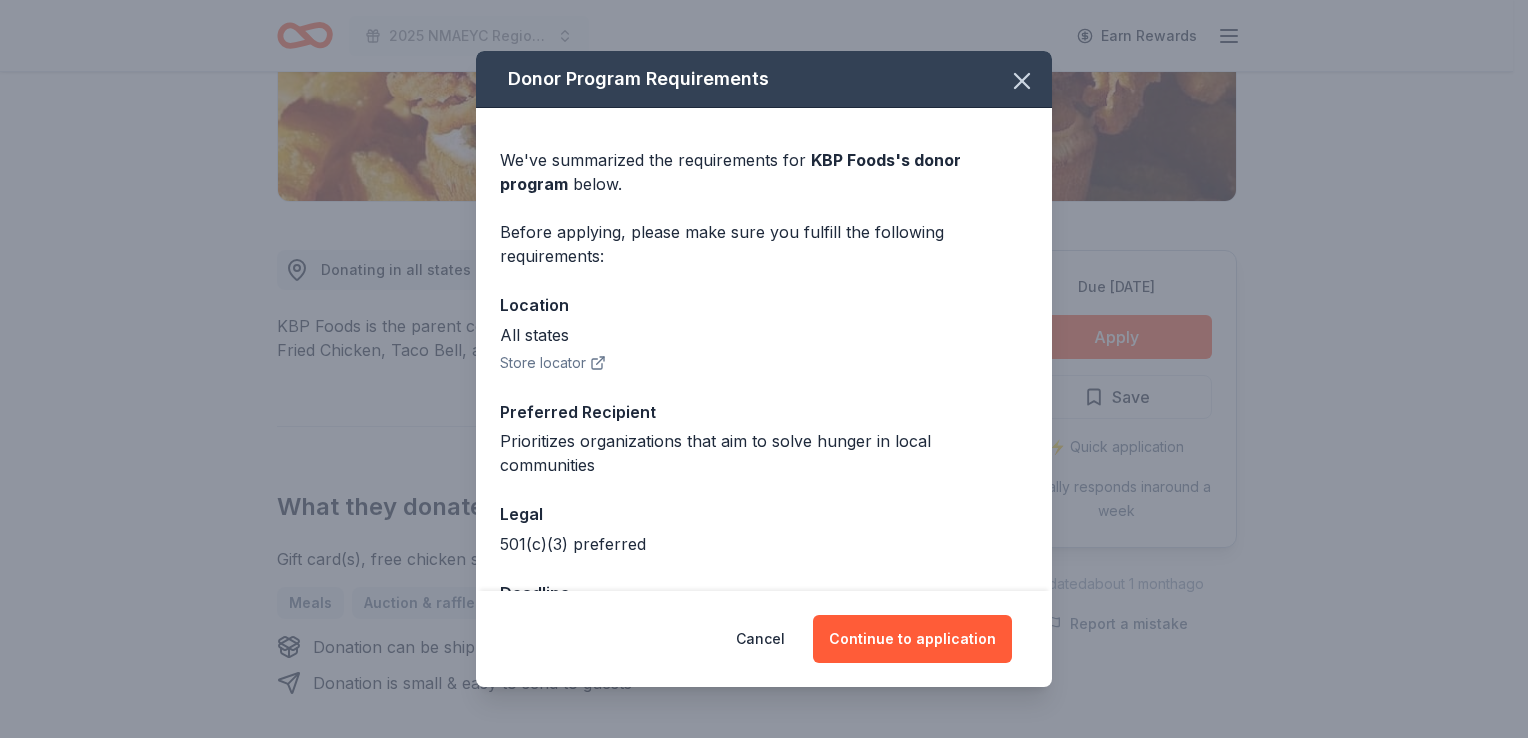 scroll, scrollTop: 70, scrollLeft: 0, axis: vertical 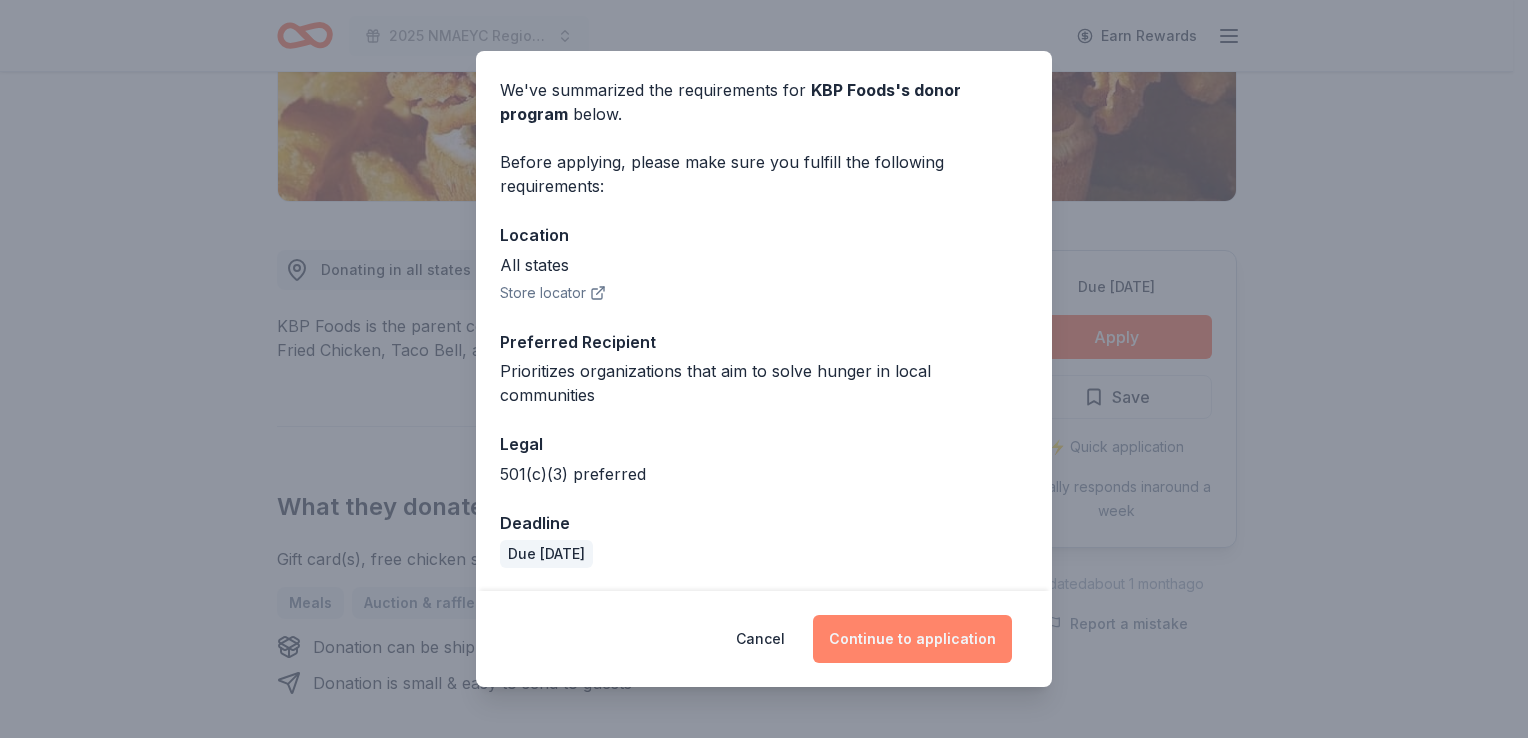 click on "Continue to application" at bounding box center (912, 639) 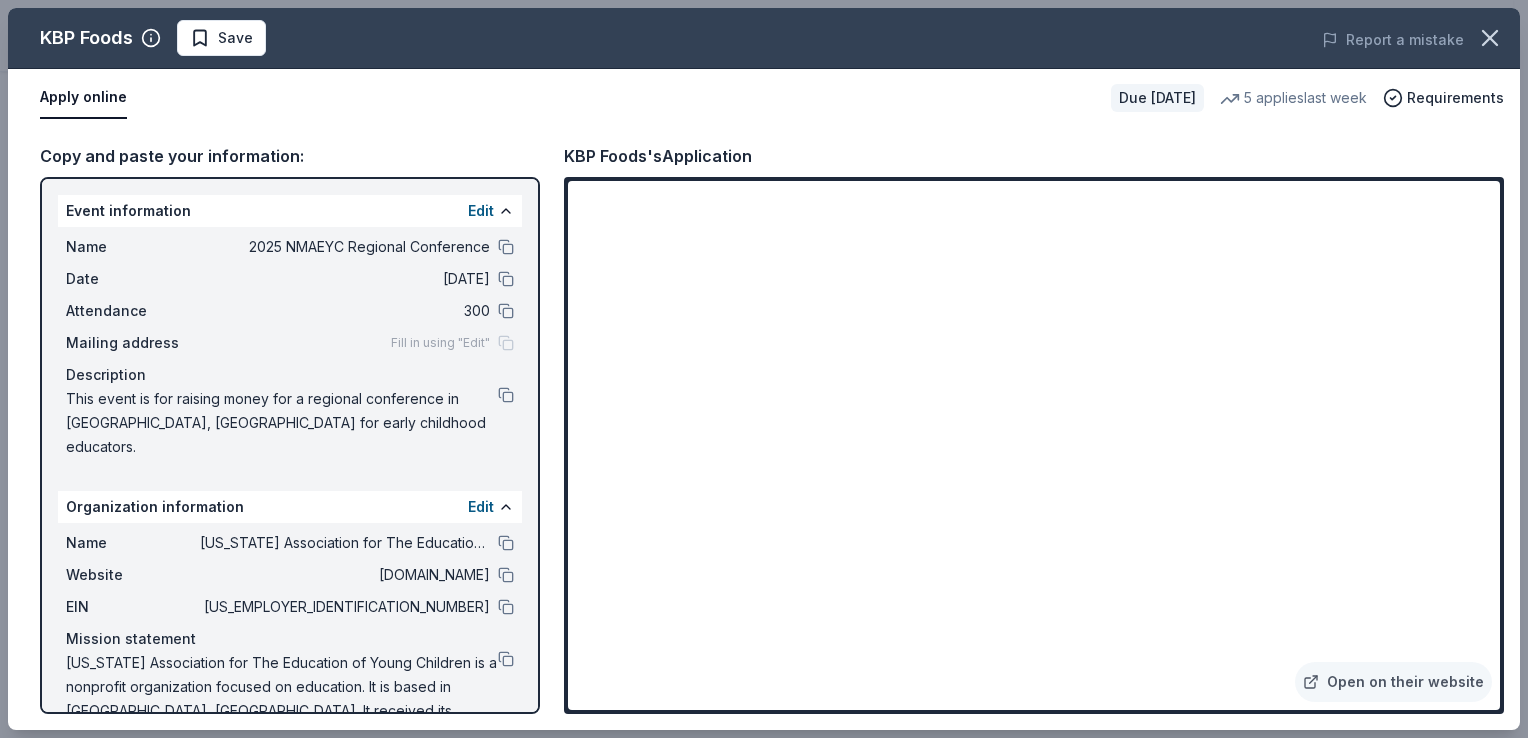 drag, startPoint x: 1526, startPoint y: 434, endPoint x: 1526, endPoint y: 482, distance: 48 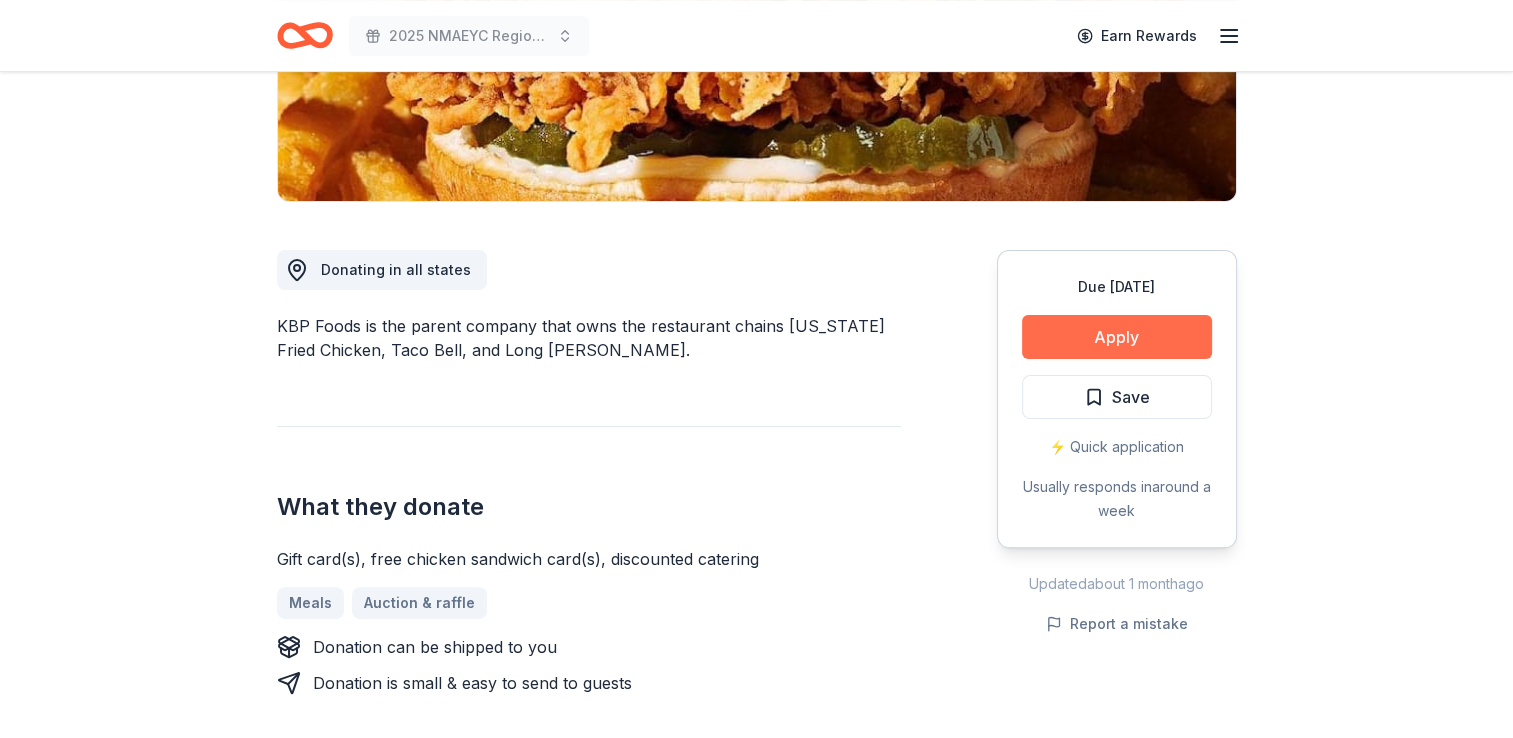 click on "Apply" at bounding box center (1117, 337) 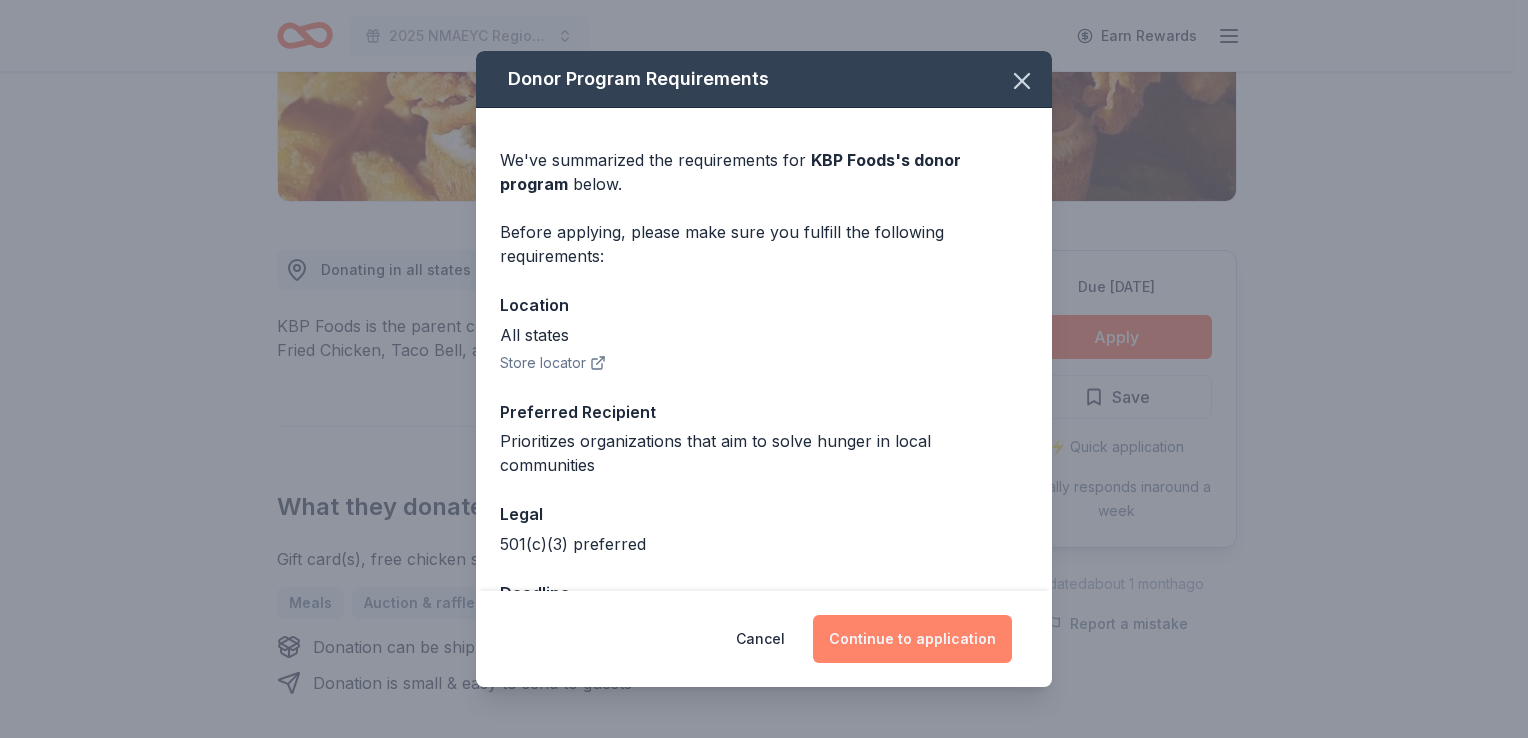 click on "Continue to application" at bounding box center [912, 639] 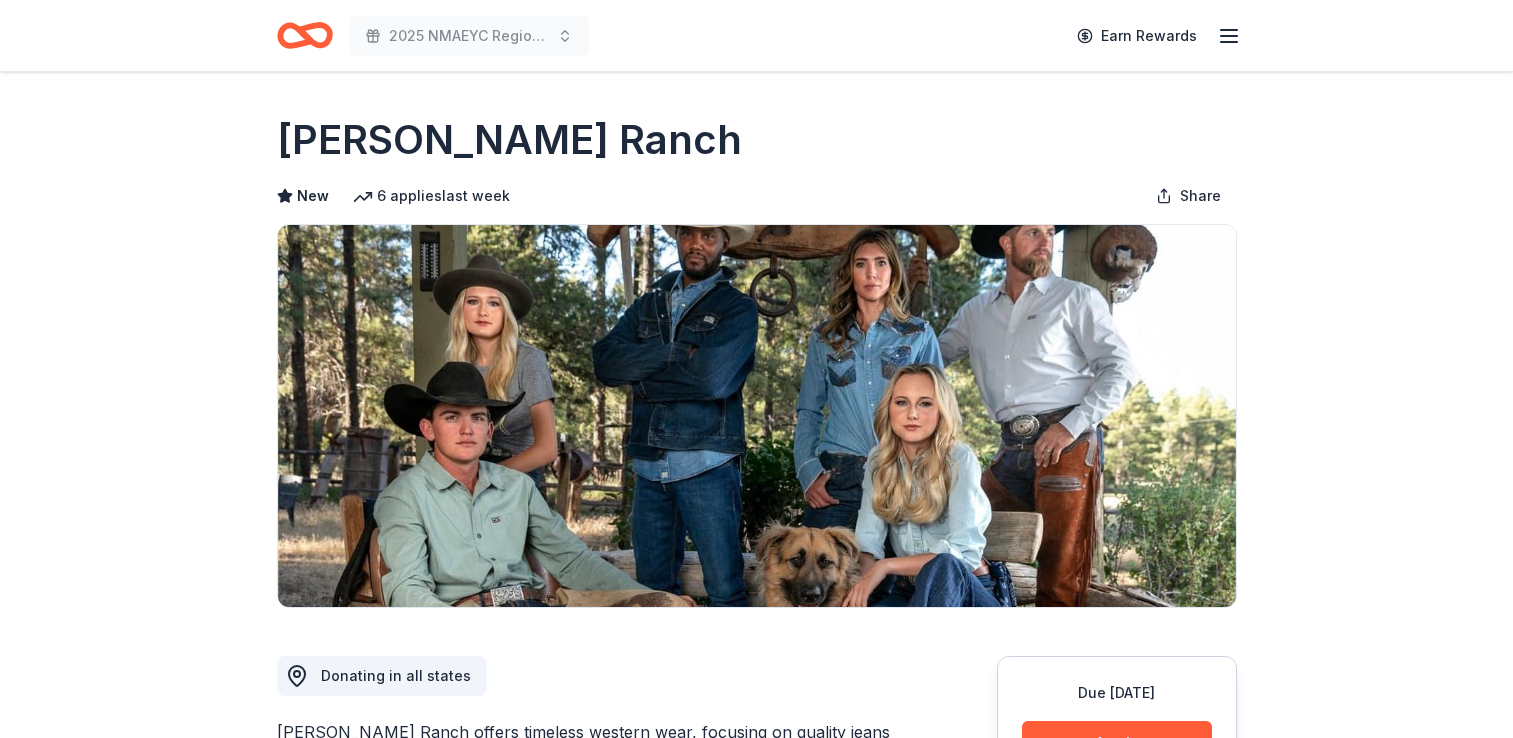 scroll, scrollTop: 0, scrollLeft: 0, axis: both 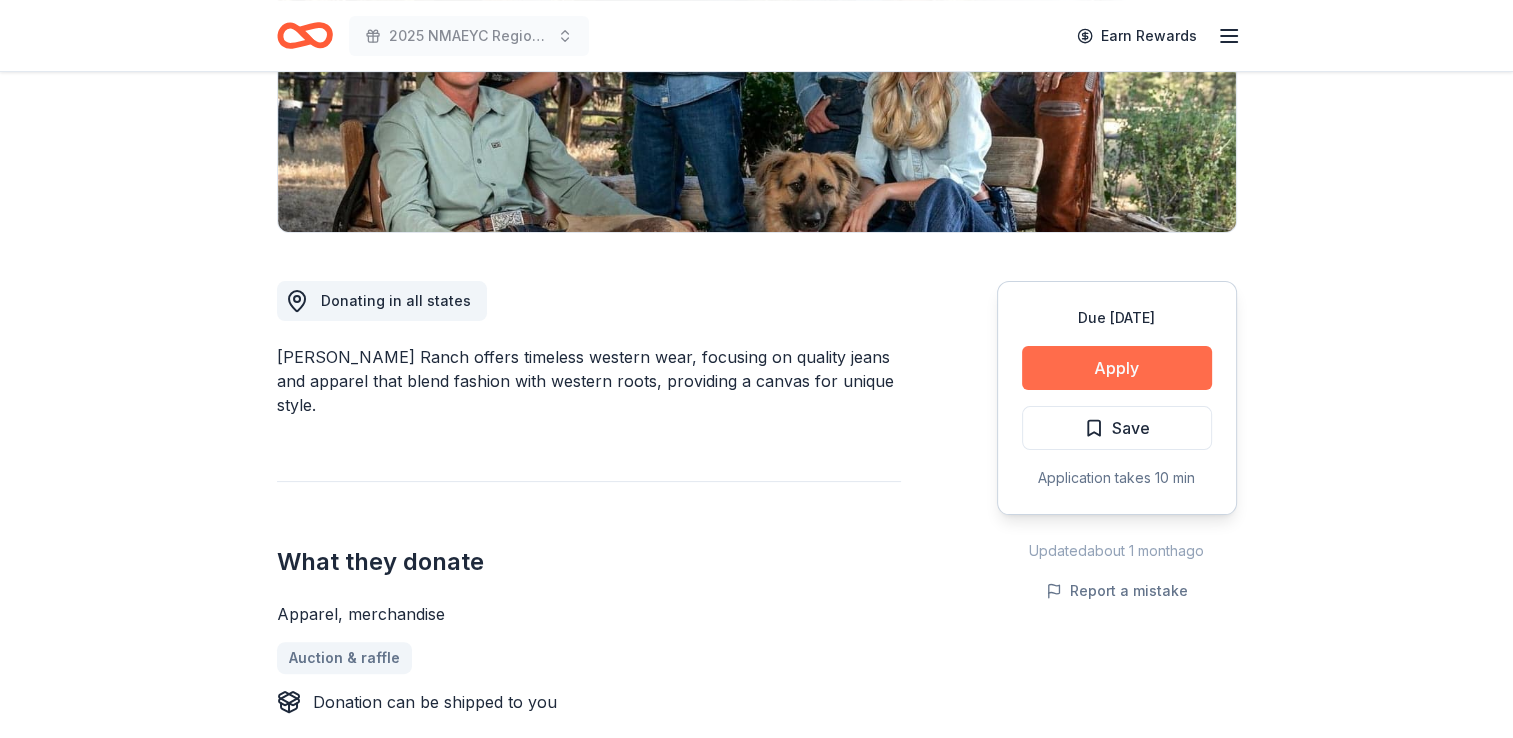 click on "Apply" at bounding box center [1117, 368] 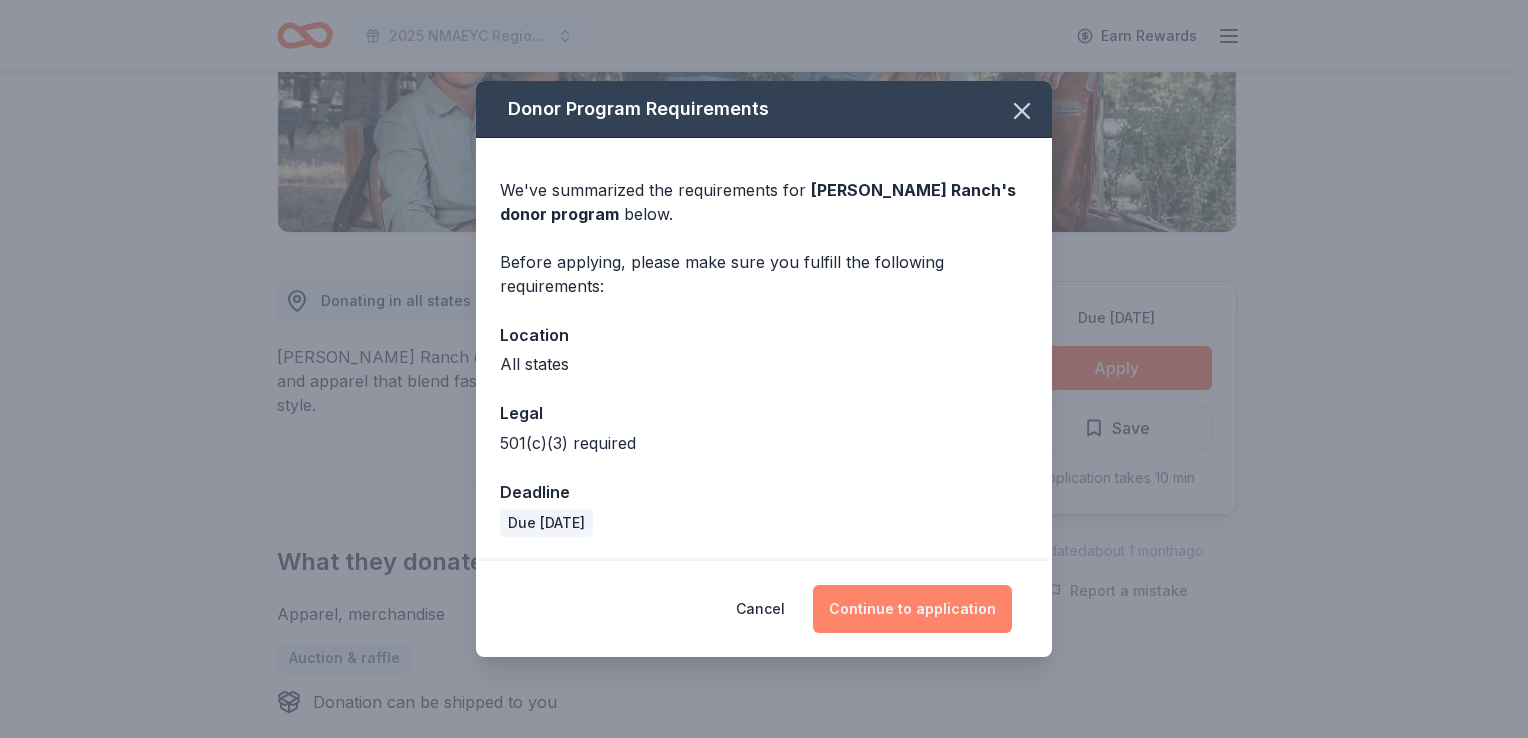 click on "Continue to application" at bounding box center [912, 609] 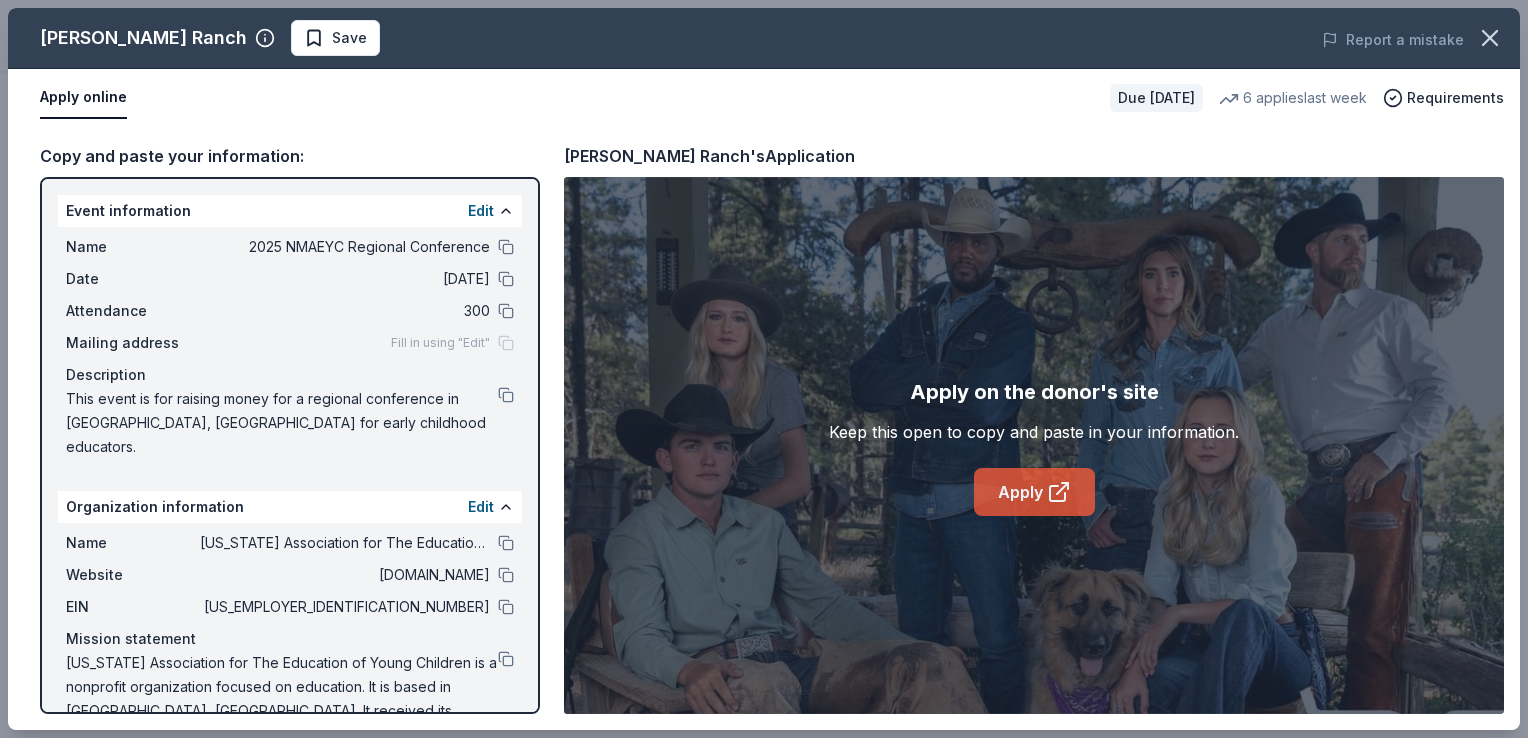 click on "Apply" at bounding box center [1034, 492] 